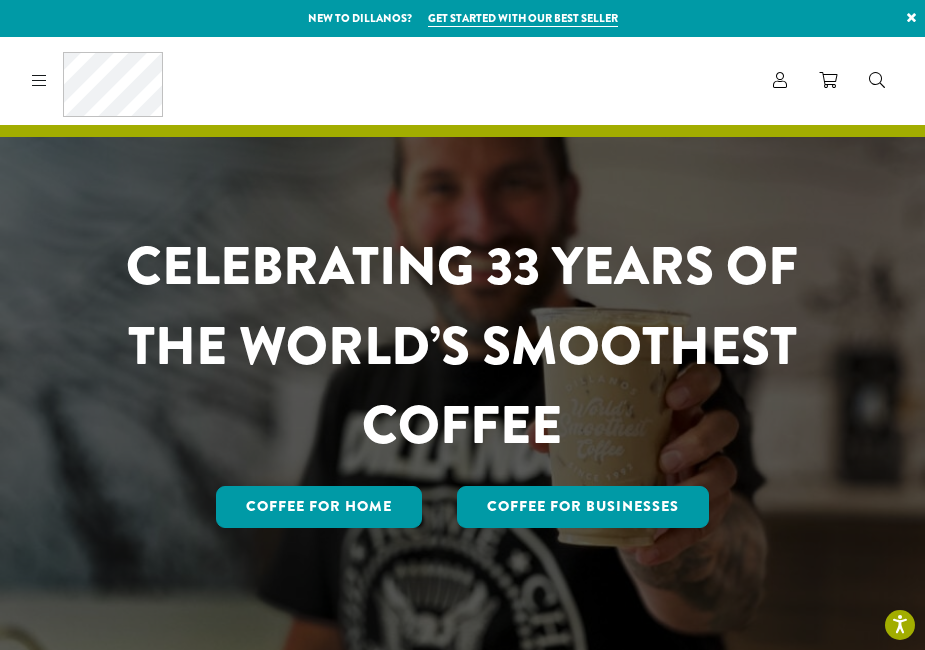 scroll, scrollTop: 0, scrollLeft: 0, axis: both 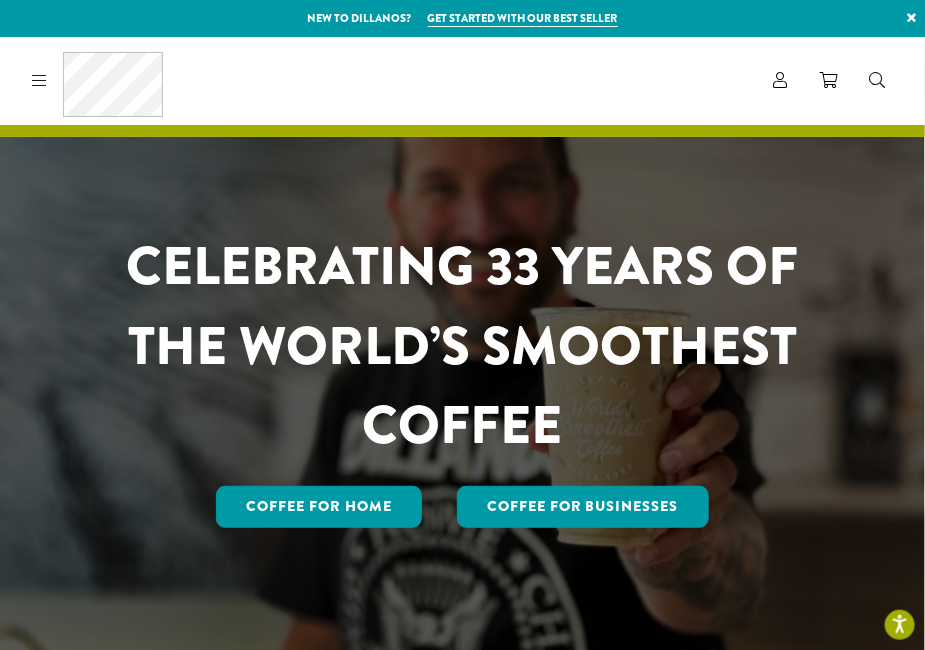 click at bounding box center (39, 80) 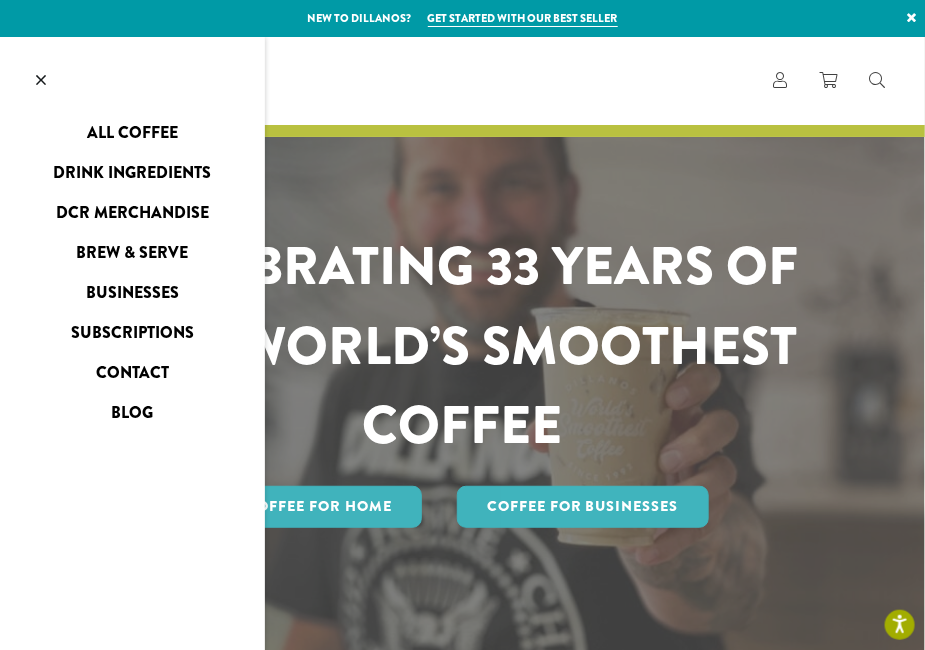 scroll, scrollTop: 0, scrollLeft: 0, axis: both 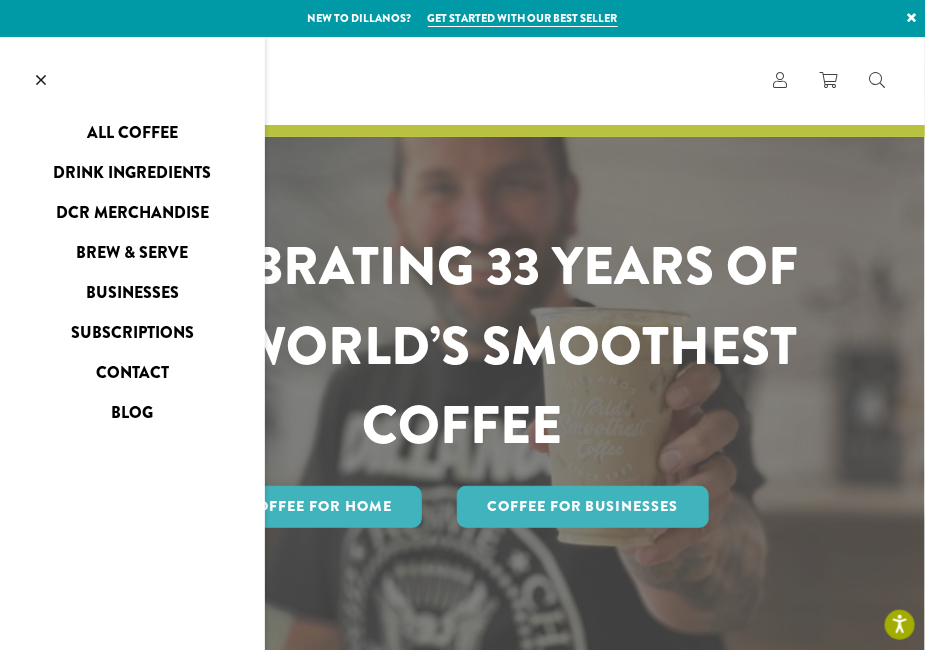 click on "Drink Ingredients" at bounding box center (132, 173) 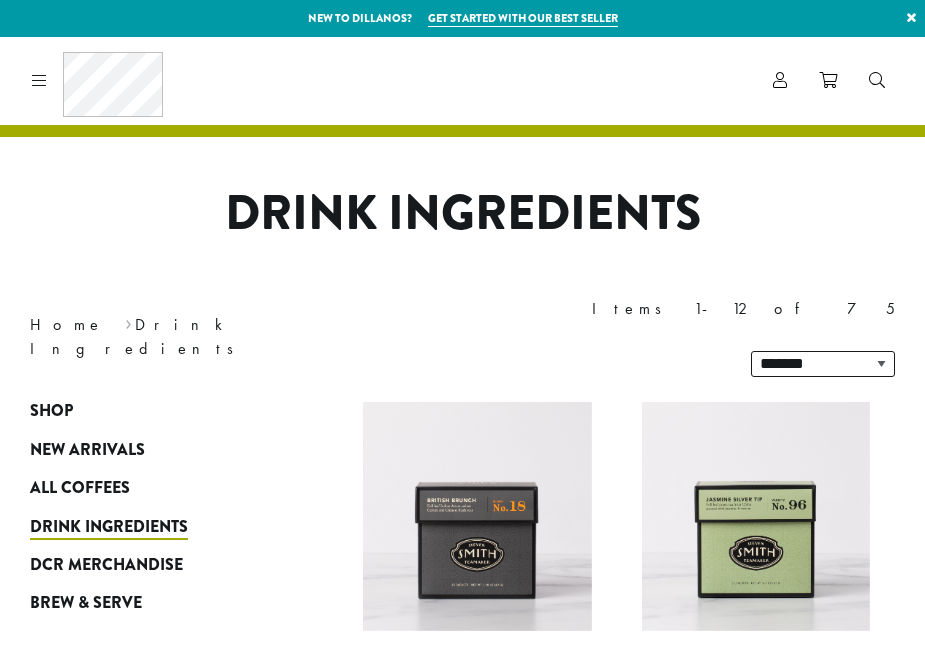scroll, scrollTop: 0, scrollLeft: 0, axis: both 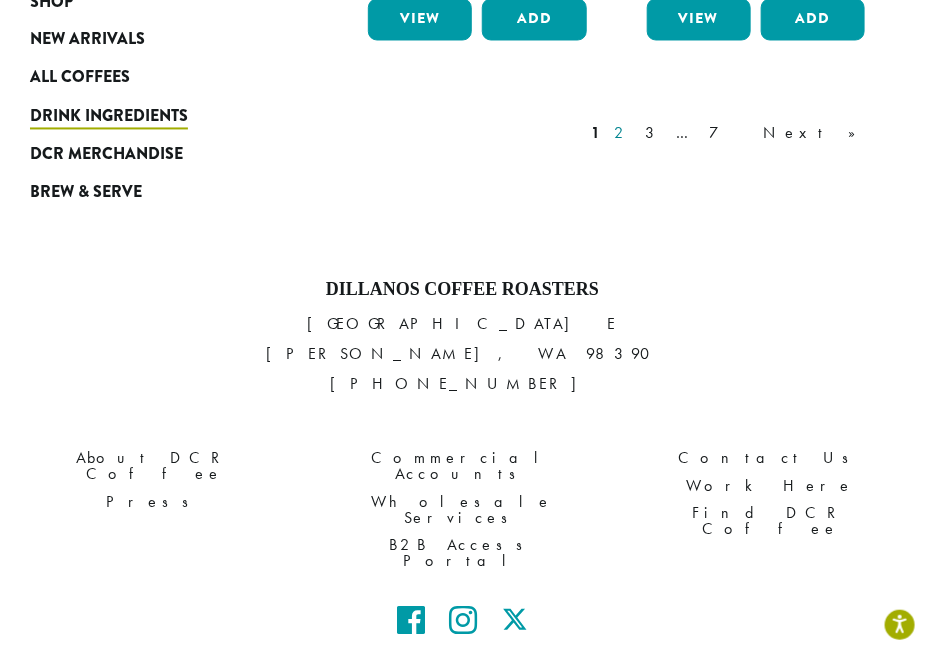 click on "2" at bounding box center (622, 134) 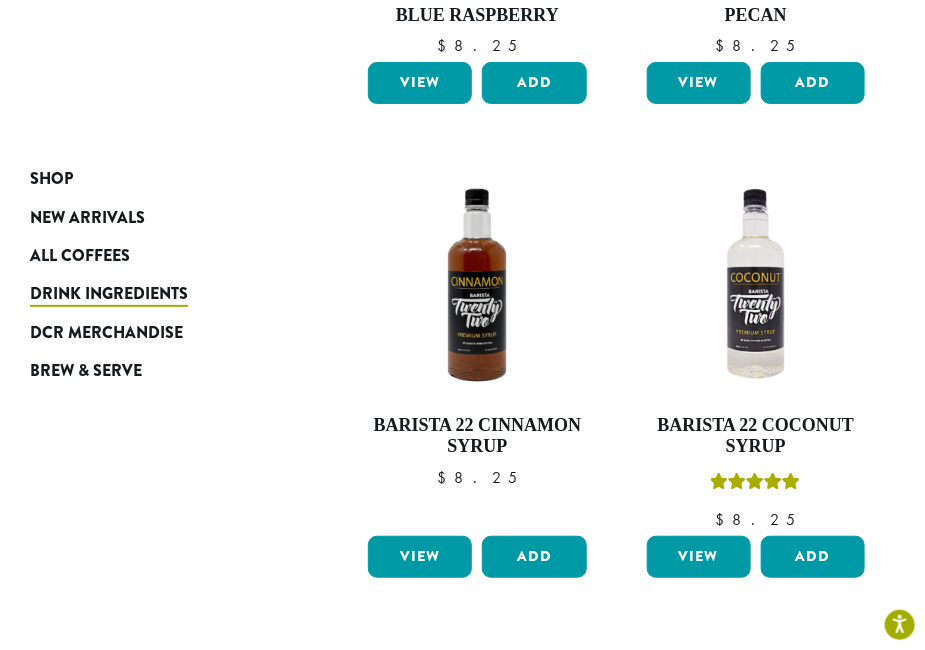 scroll, scrollTop: 2128, scrollLeft: 0, axis: vertical 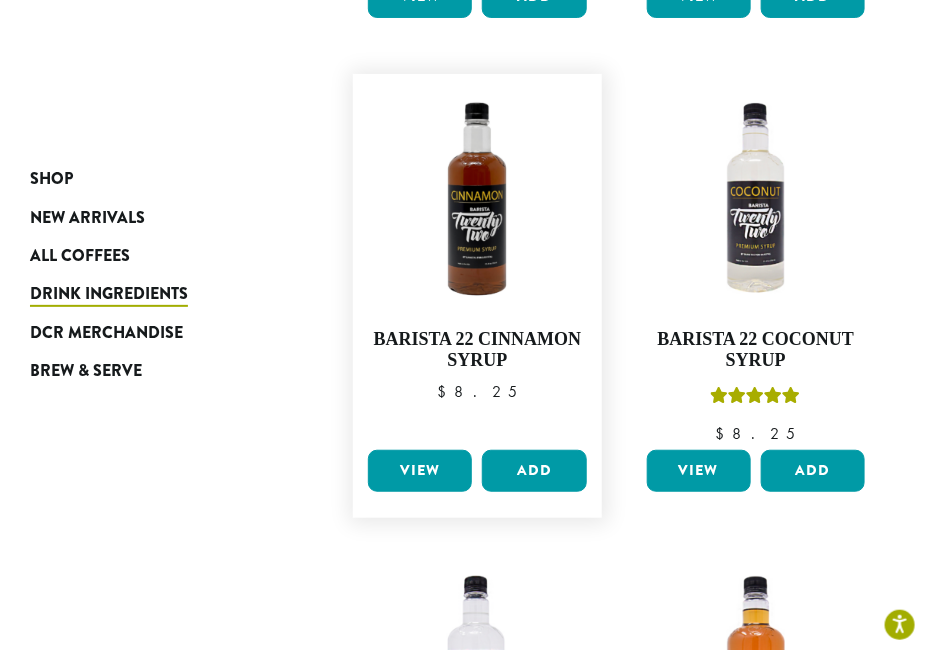 click on "View" at bounding box center [420, 471] 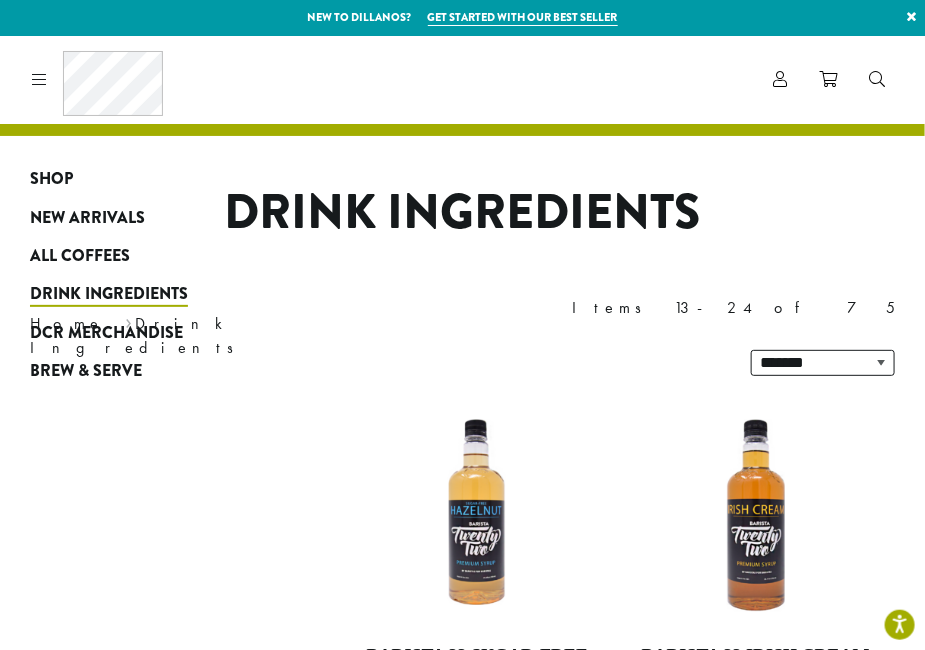 scroll, scrollTop: 0, scrollLeft: 0, axis: both 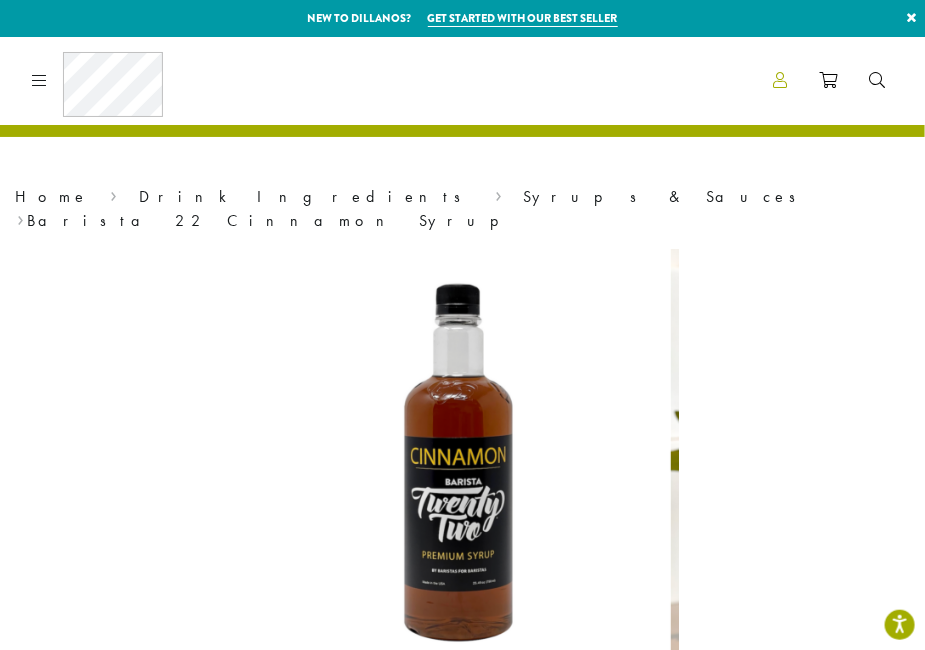 click at bounding box center (780, 80) 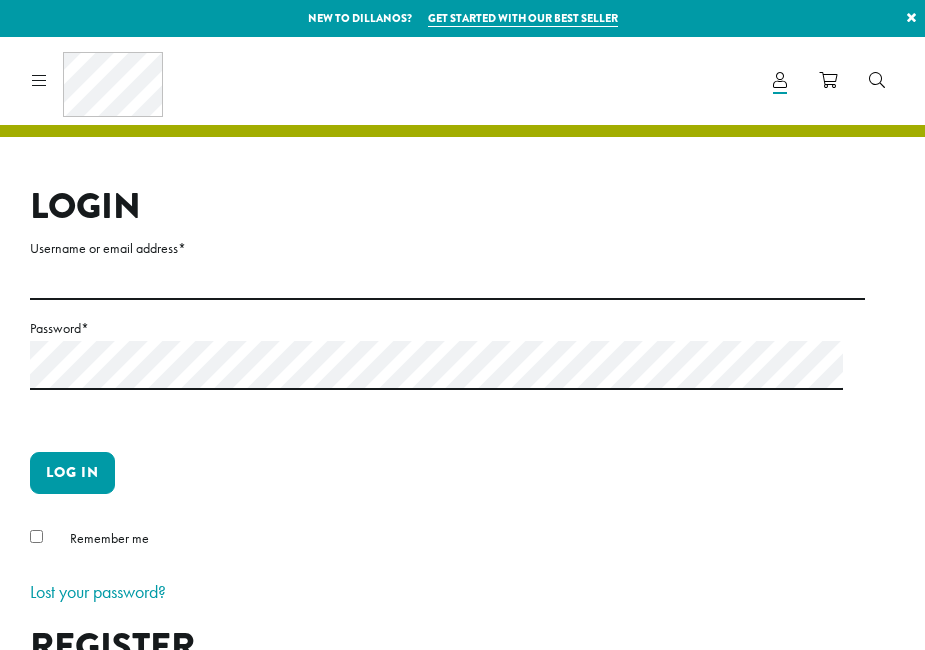scroll, scrollTop: 0, scrollLeft: 0, axis: both 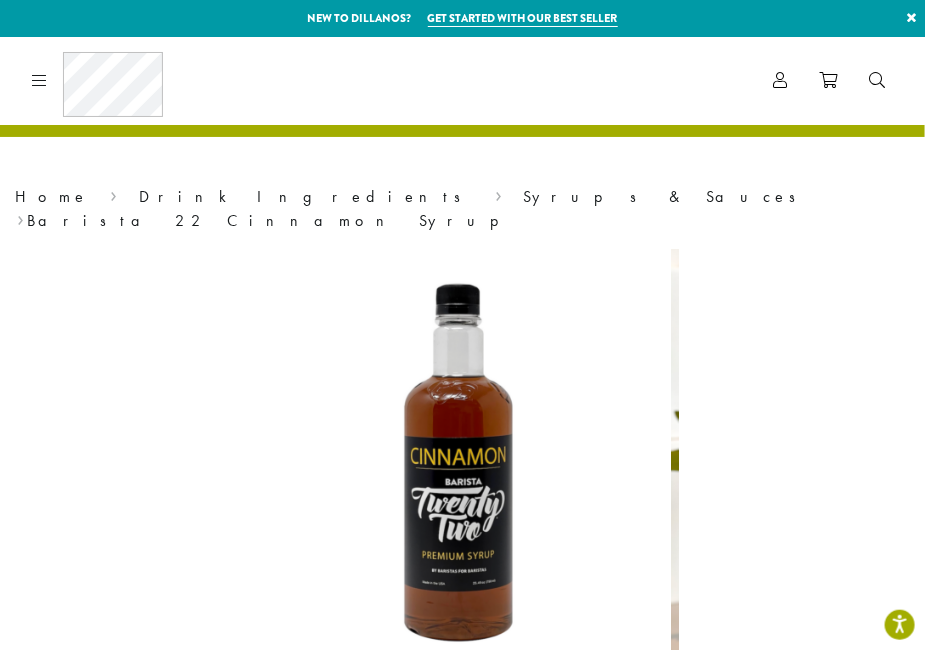 click at bounding box center (39, 80) 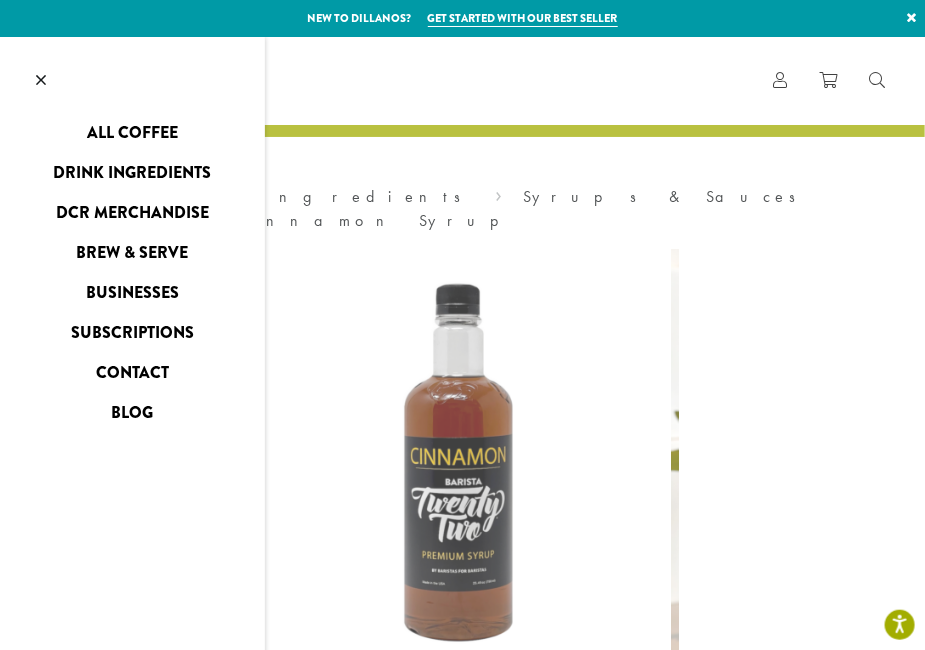 click on "Businesses" at bounding box center (132, 293) 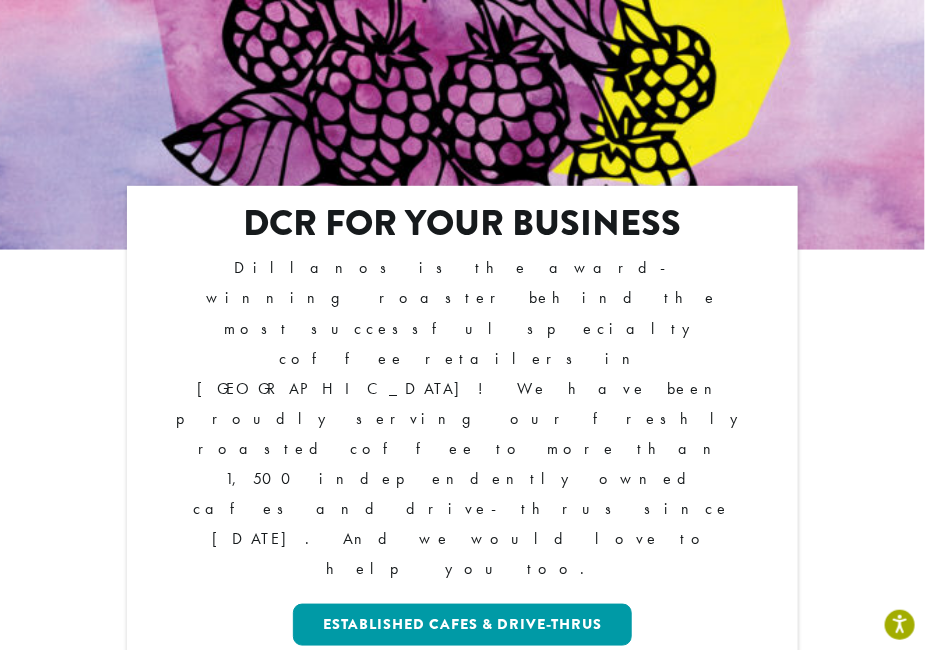 scroll, scrollTop: 364, scrollLeft: 0, axis: vertical 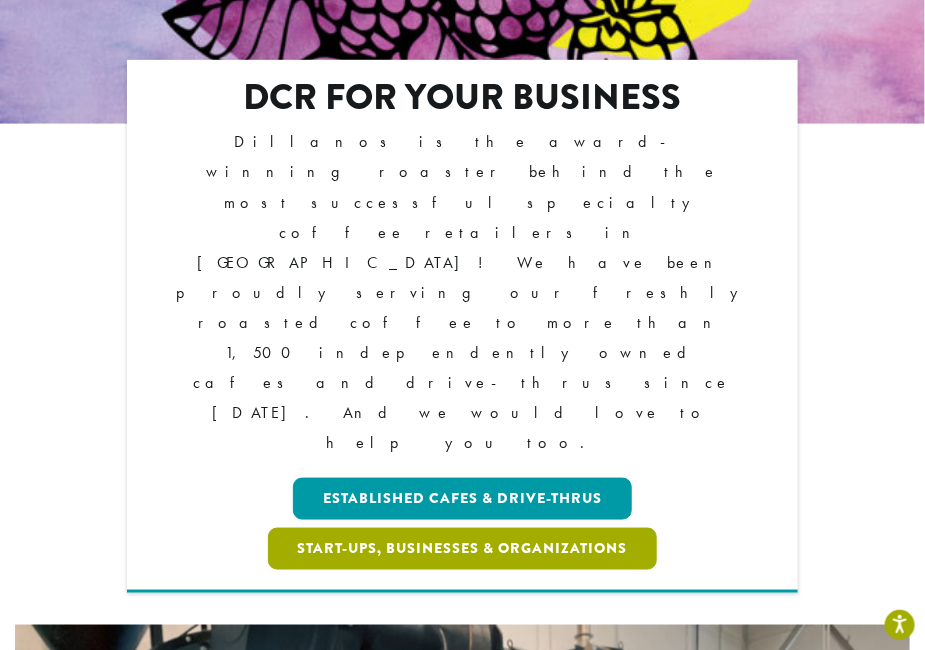 click on "Start-ups, Businesses & Organizations" at bounding box center (463, 549) 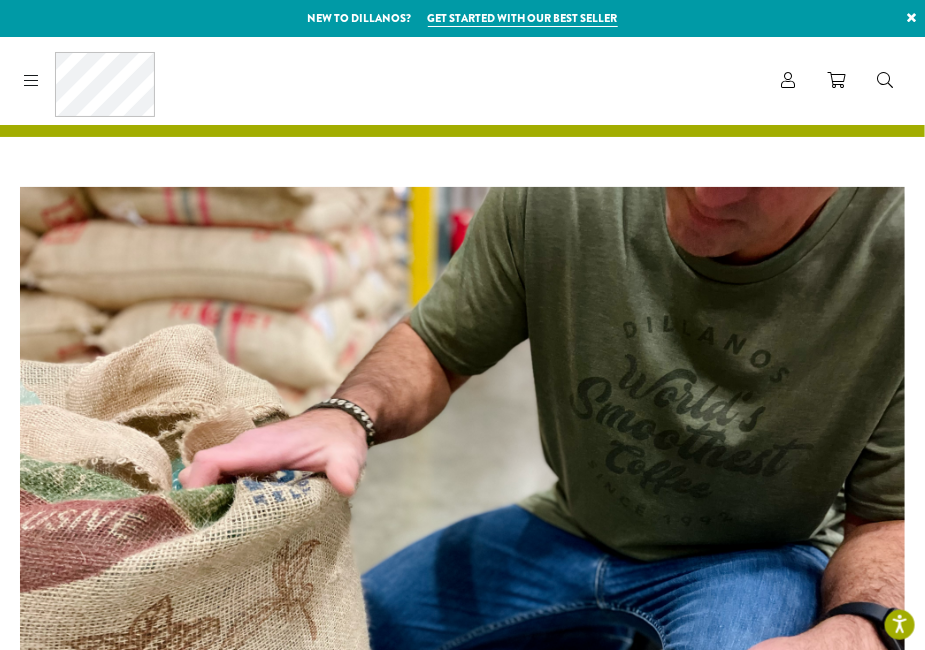 scroll, scrollTop: 411, scrollLeft: 0, axis: vertical 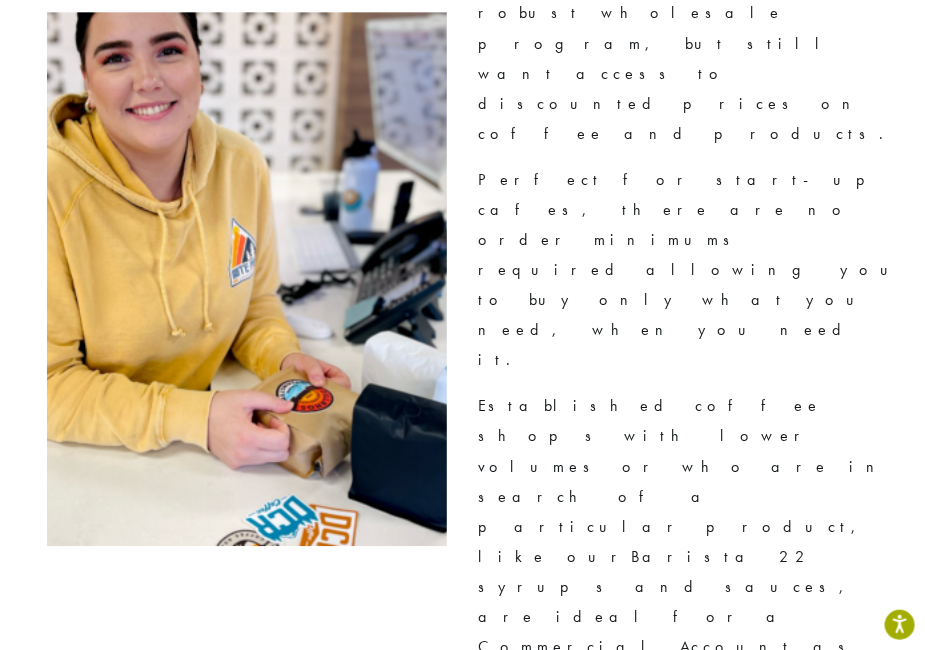 click on "Apply Now" at bounding box center [692, 806] 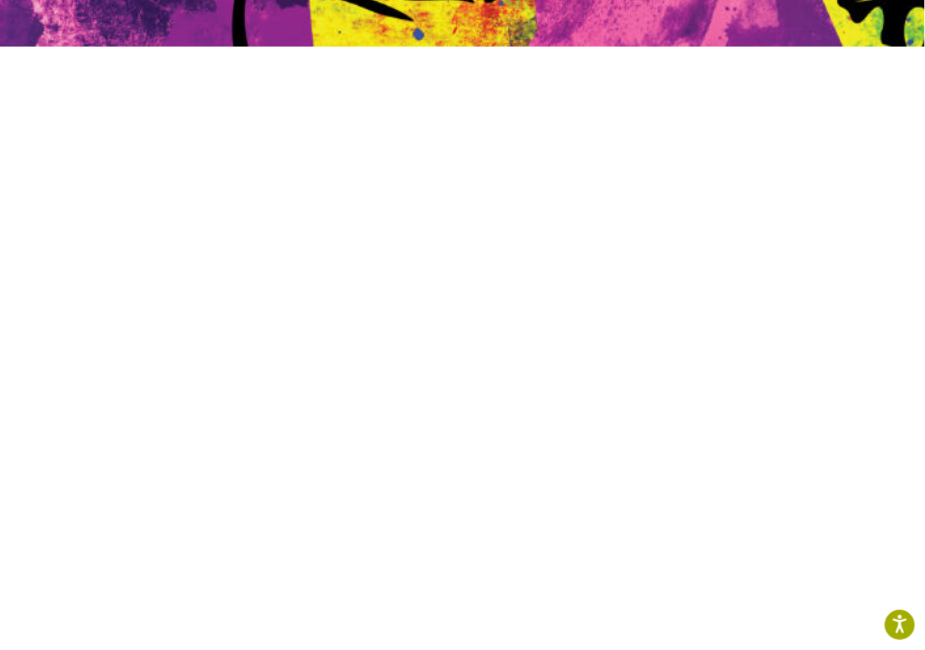 scroll, scrollTop: 499, scrollLeft: 0, axis: vertical 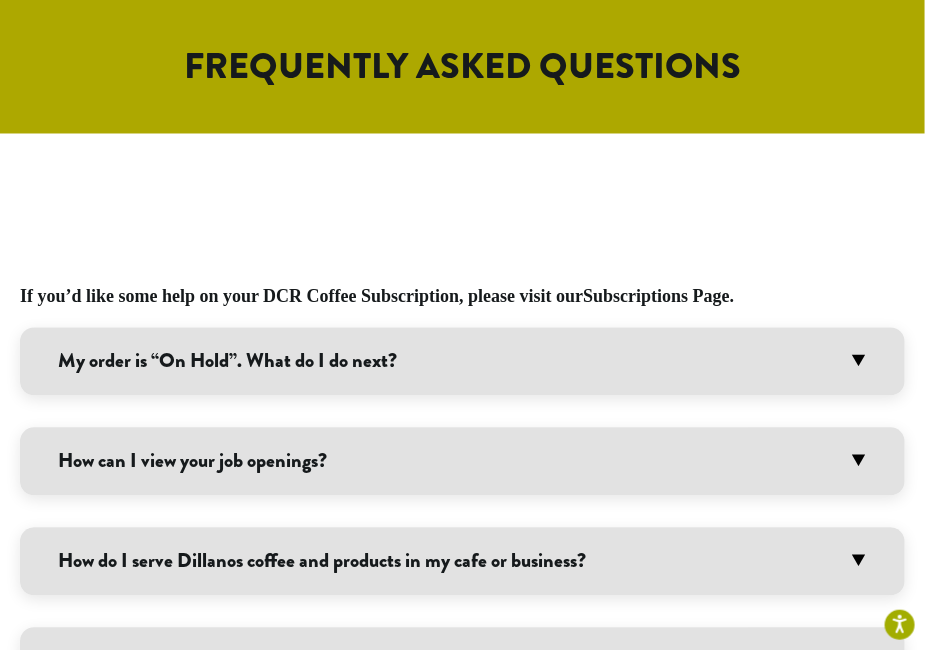 click on "My order is “On Hold”. What do I do next?" at bounding box center (462, 362) 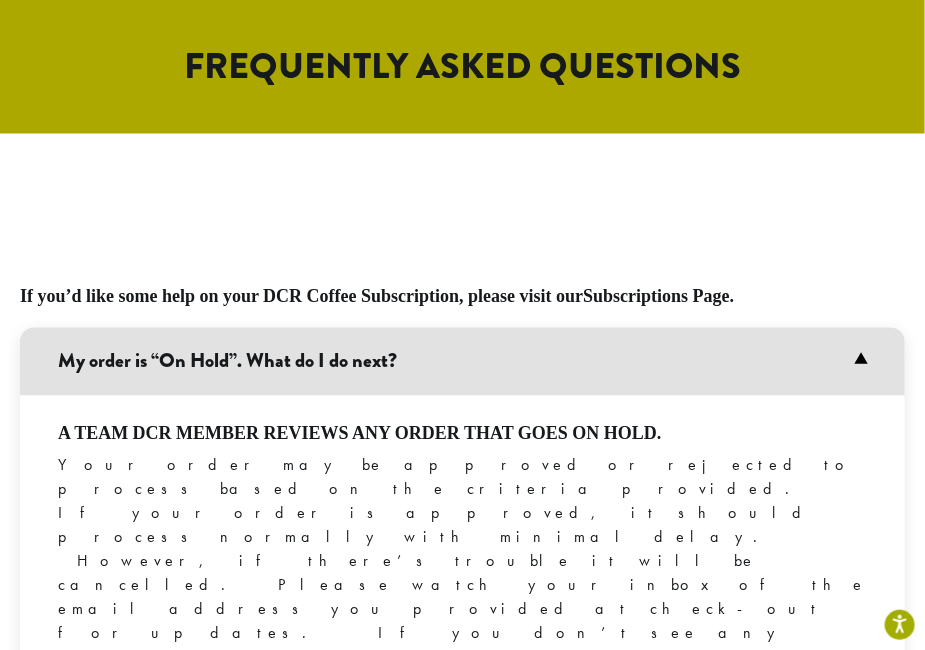 click on "My order is “On Hold”. What do I do next?" at bounding box center (462, 362) 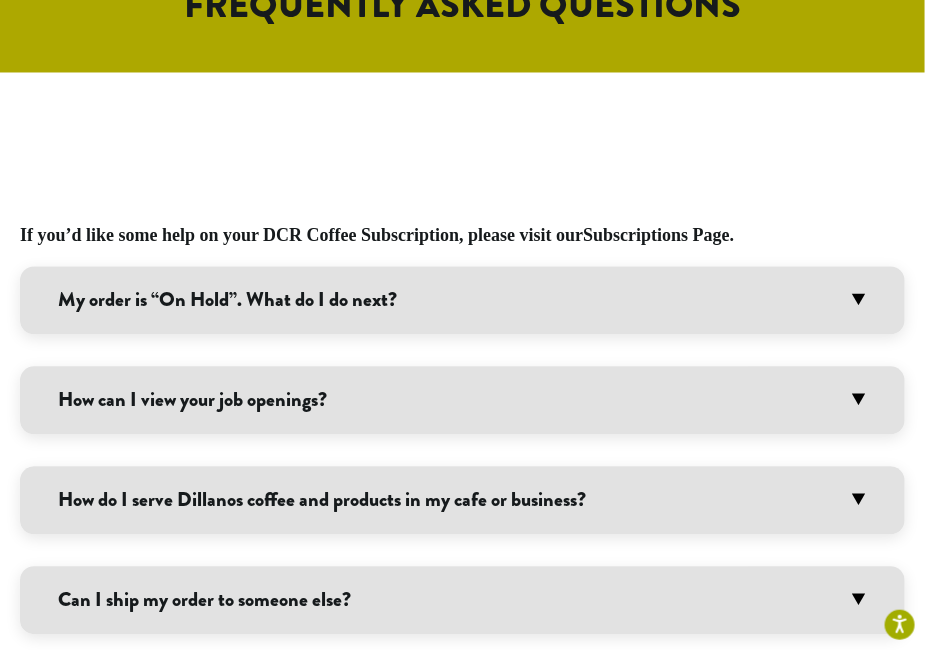 scroll, scrollTop: 1002, scrollLeft: 0, axis: vertical 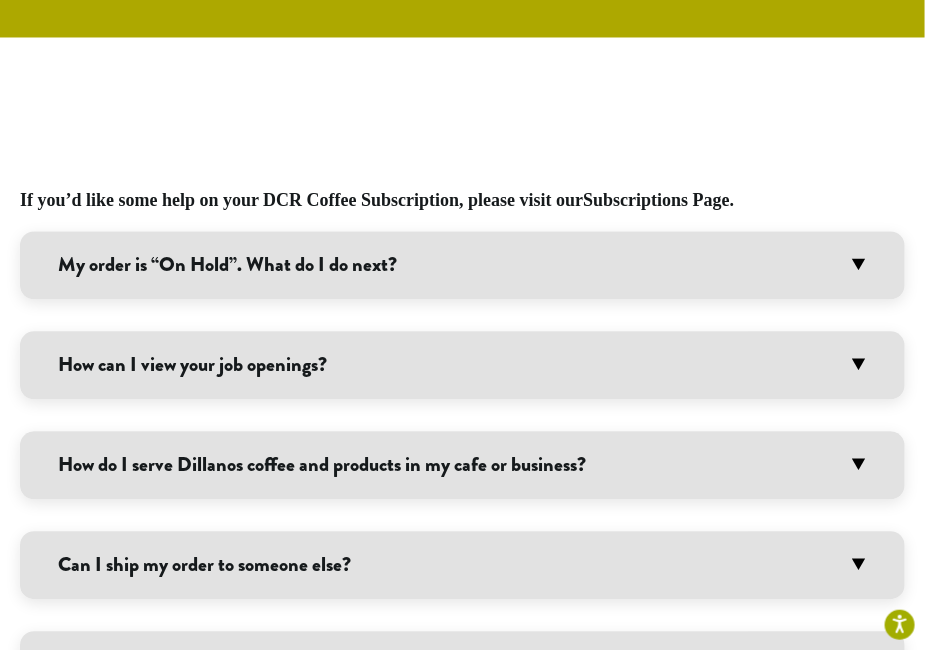 click on "How do I serve Dillanos coffee and products in my cafe or business?" at bounding box center (462, 466) 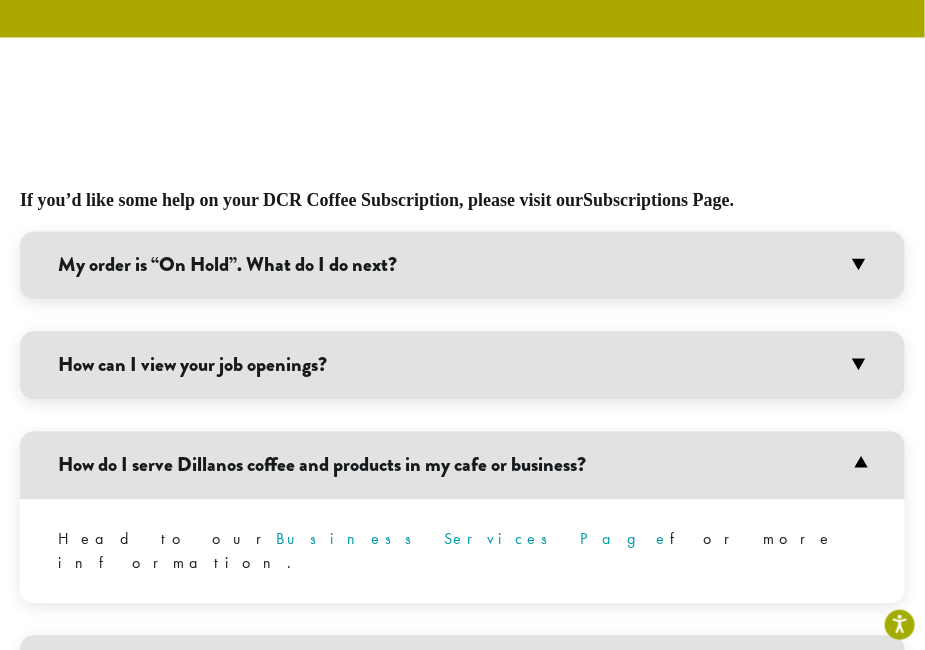 click on "How do I serve Dillanos coffee and products in my cafe or business?" at bounding box center [462, 466] 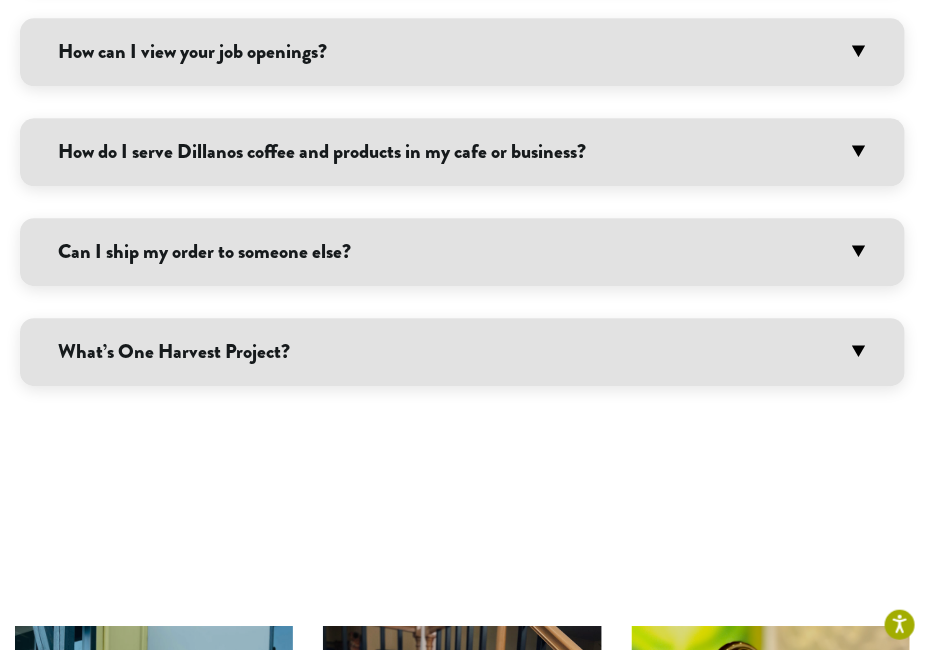 scroll, scrollTop: 1336, scrollLeft: 0, axis: vertical 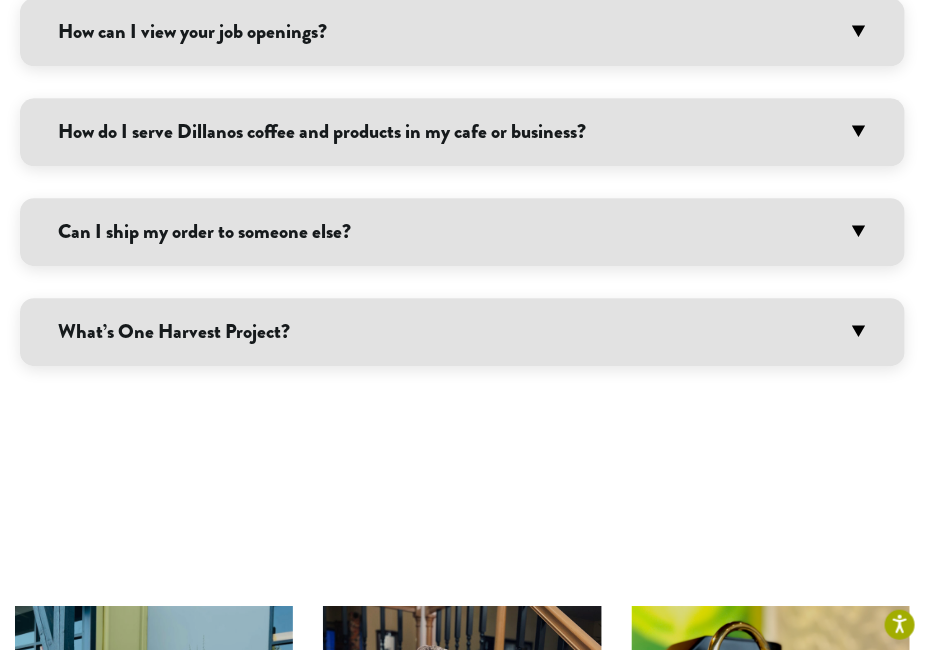 click on "Can I ship my order to someone else?" at bounding box center (462, 232) 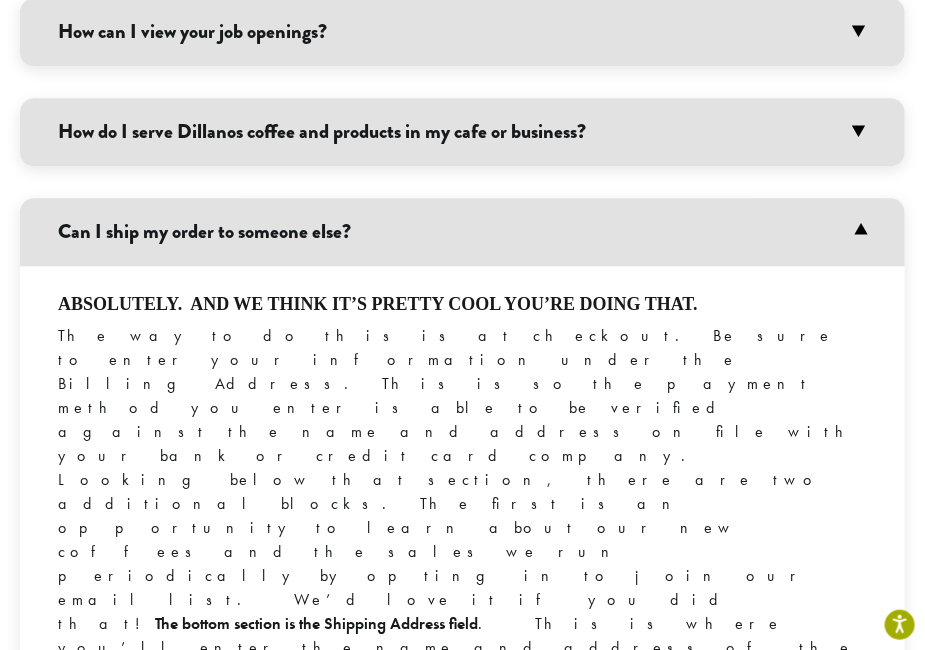 click on "Can I ship my order to someone else?" at bounding box center [462, 232] 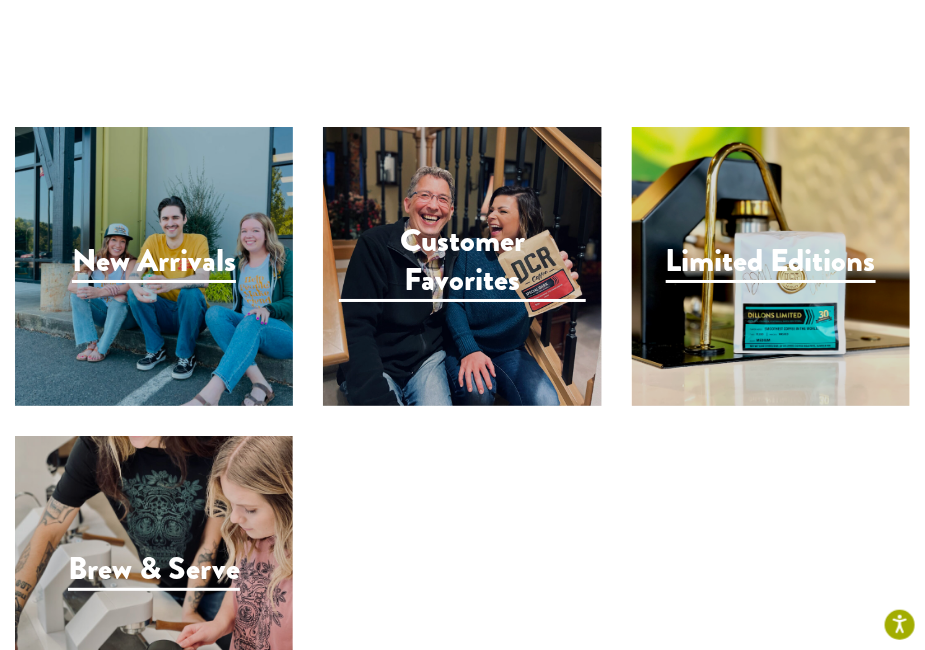 scroll, scrollTop: 1818, scrollLeft: 0, axis: vertical 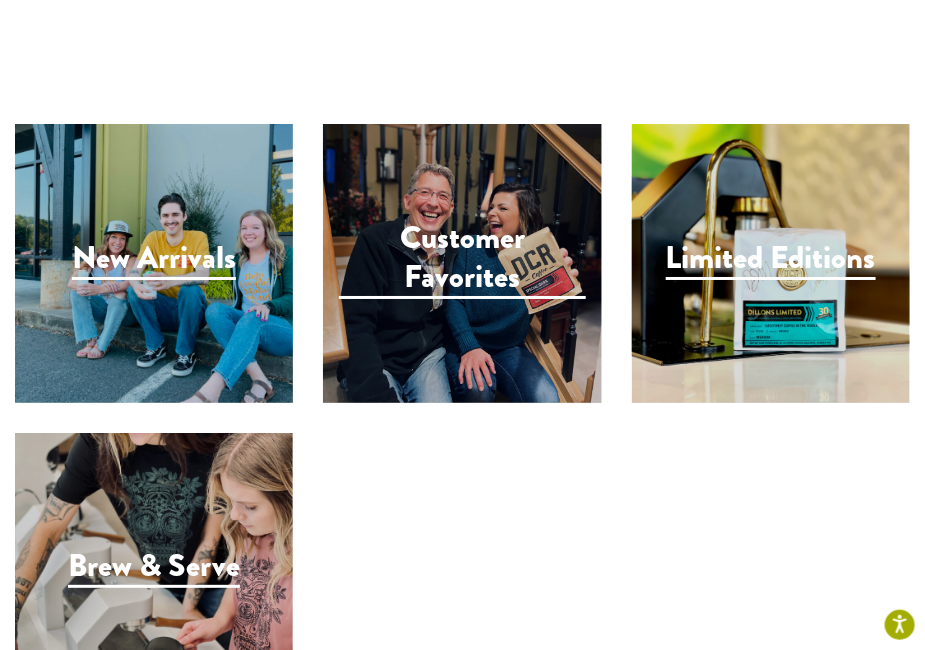 click on "Customer Favorites" at bounding box center [462, 259] 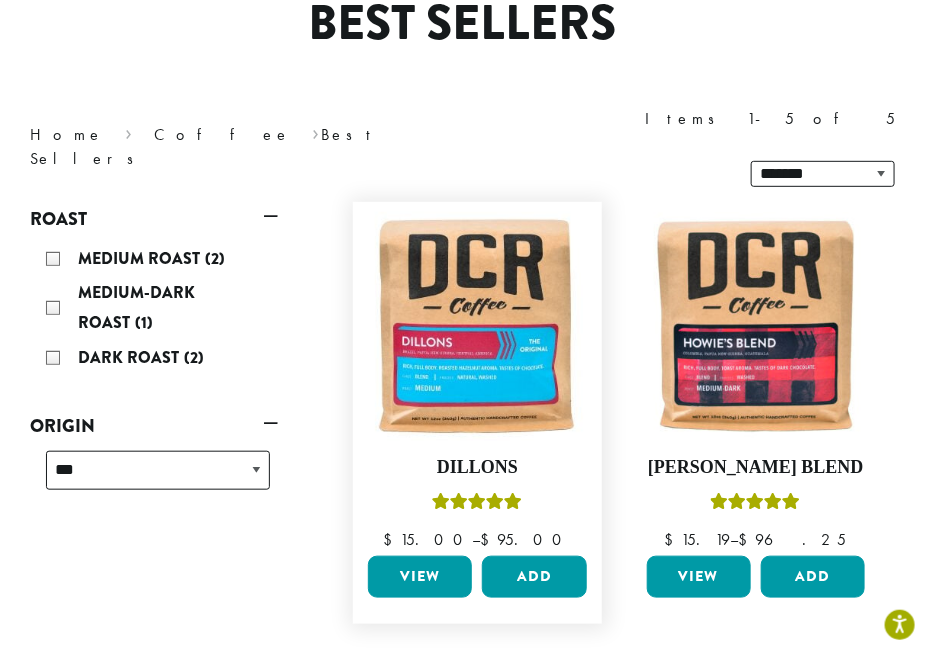 scroll, scrollTop: 0, scrollLeft: 0, axis: both 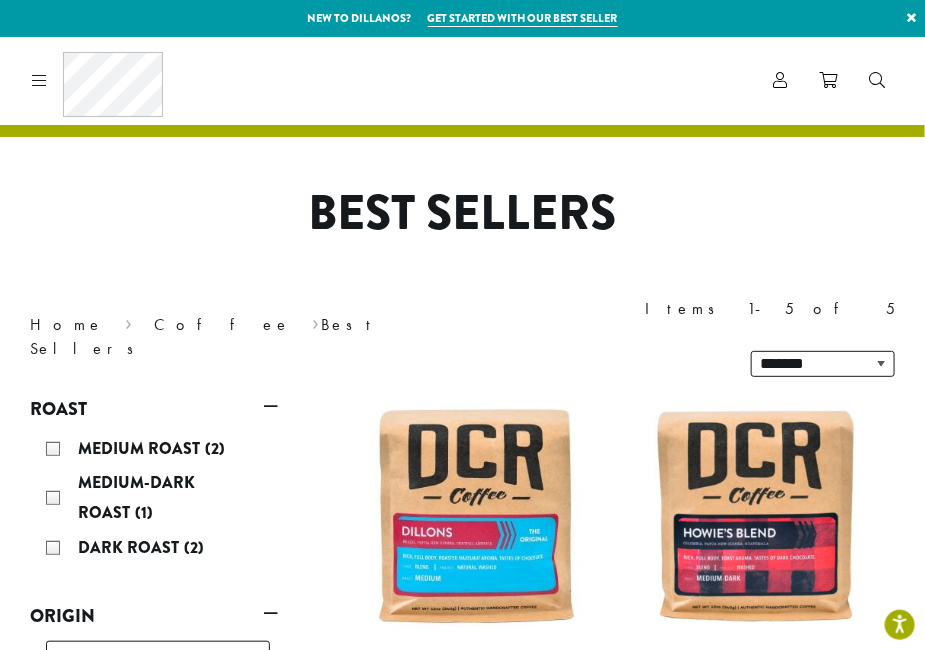 click at bounding box center (39, 80) 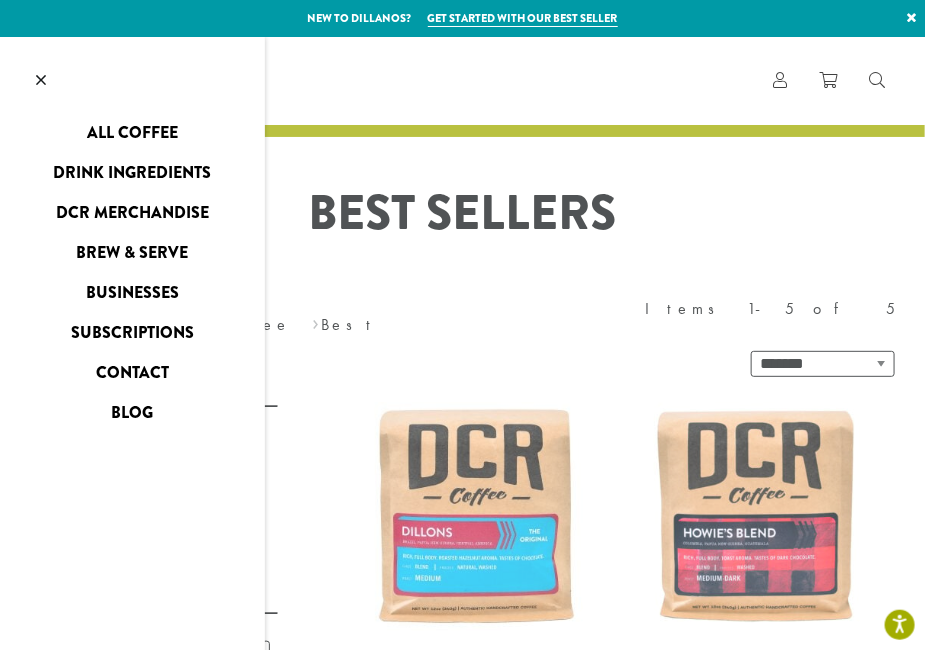 click on "Subscriptions" at bounding box center (132, 333) 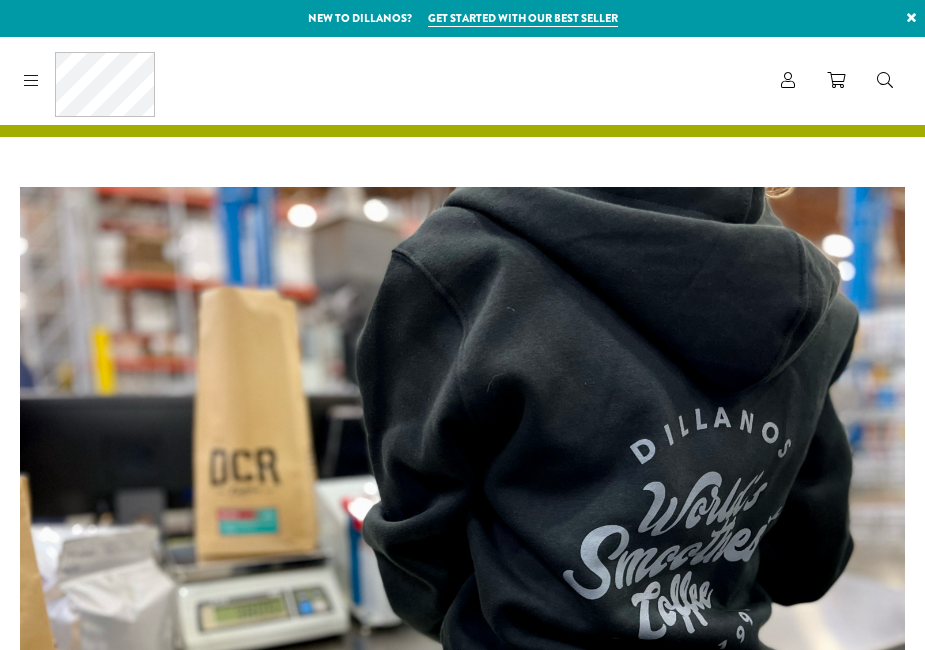 scroll, scrollTop: 0, scrollLeft: 0, axis: both 